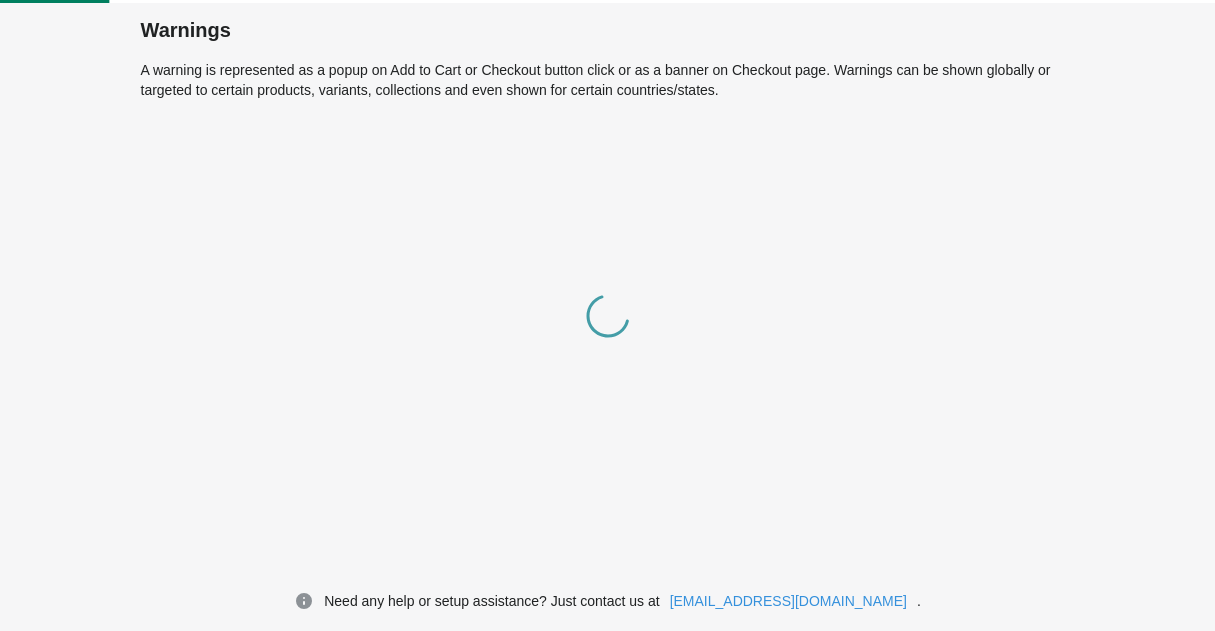 scroll, scrollTop: 0, scrollLeft: 0, axis: both 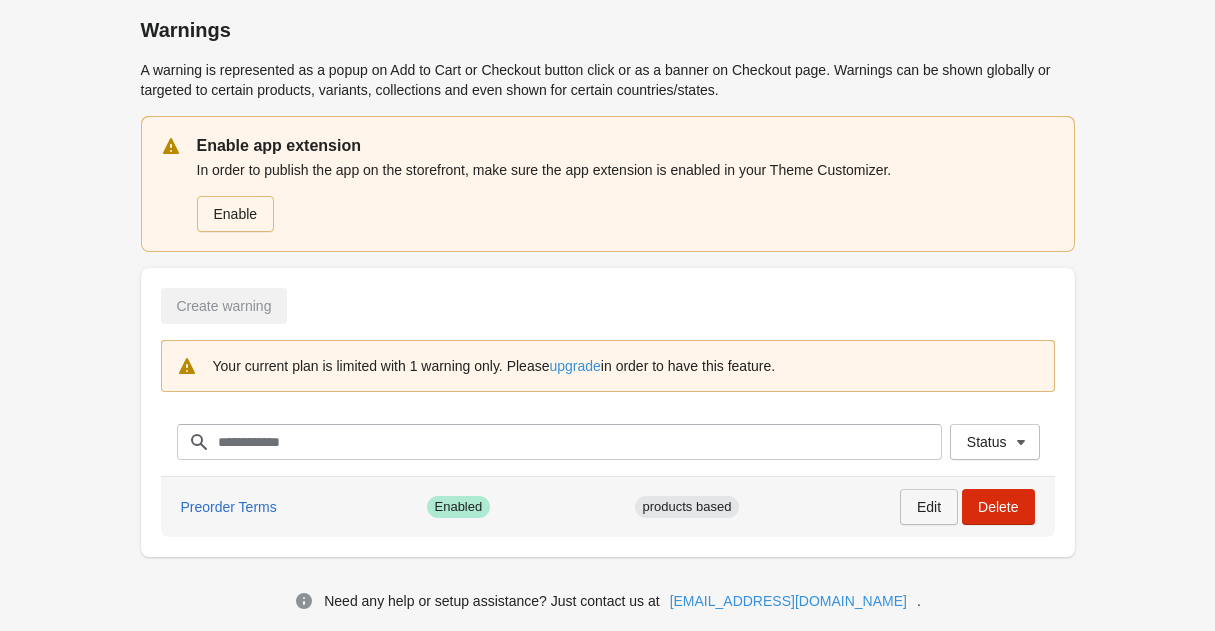 click on "Edit" at bounding box center [929, 507] 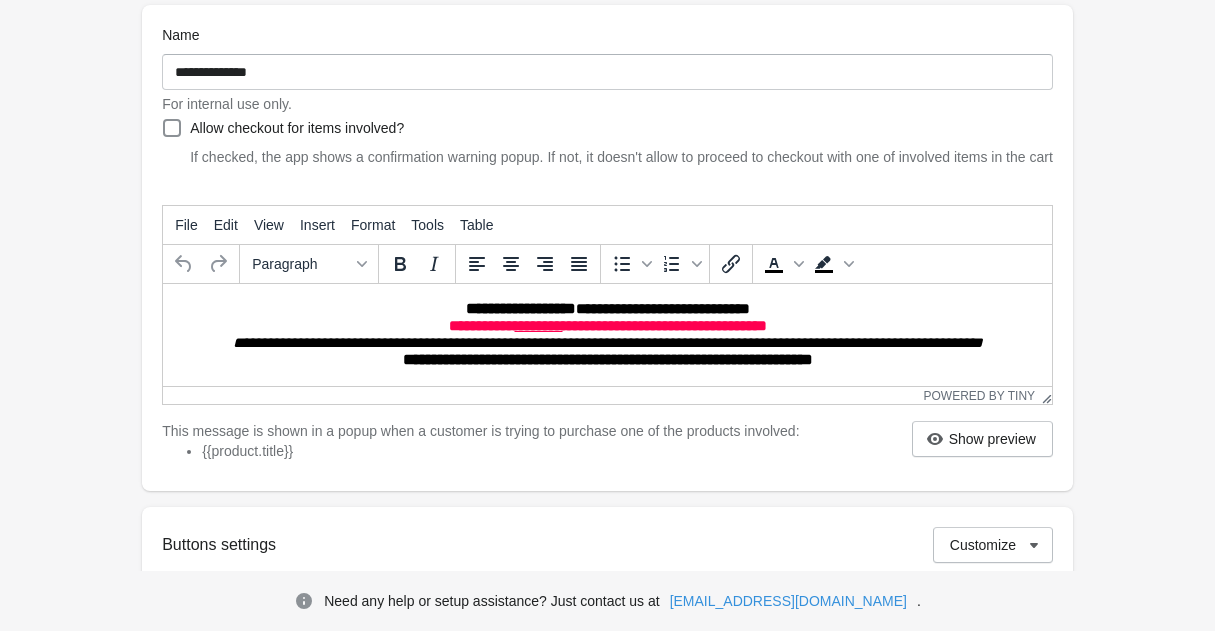 scroll, scrollTop: 279, scrollLeft: 0, axis: vertical 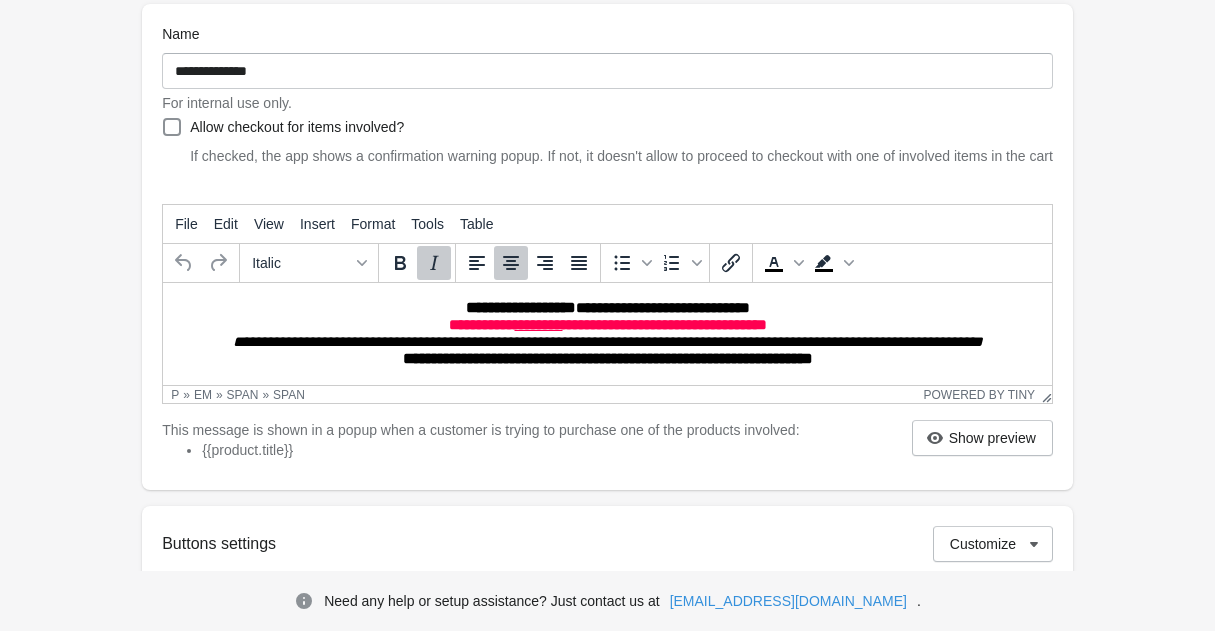 click on "**********" at bounding box center [608, 341] 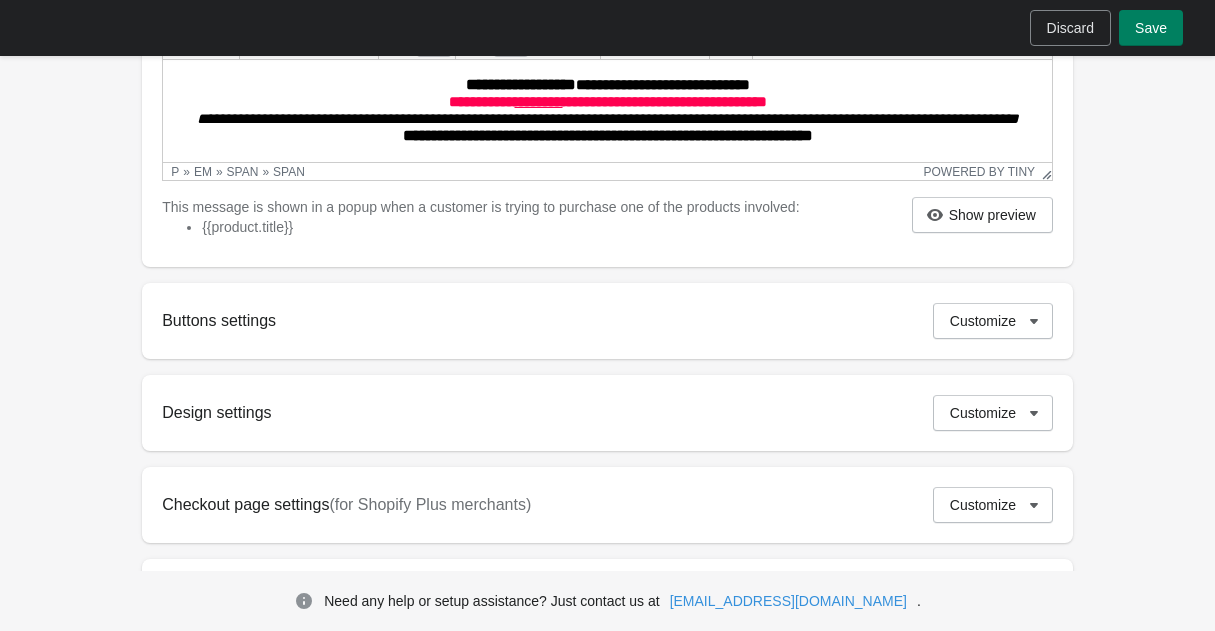 scroll, scrollTop: 511, scrollLeft: 0, axis: vertical 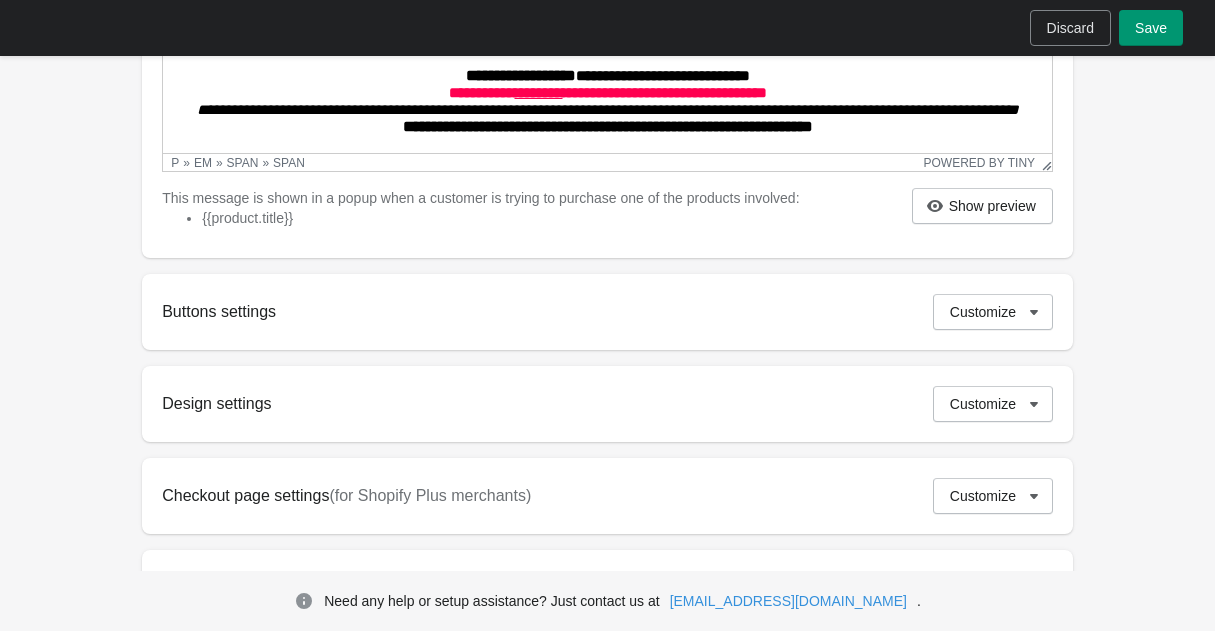 click on "Save" at bounding box center (1151, 28) 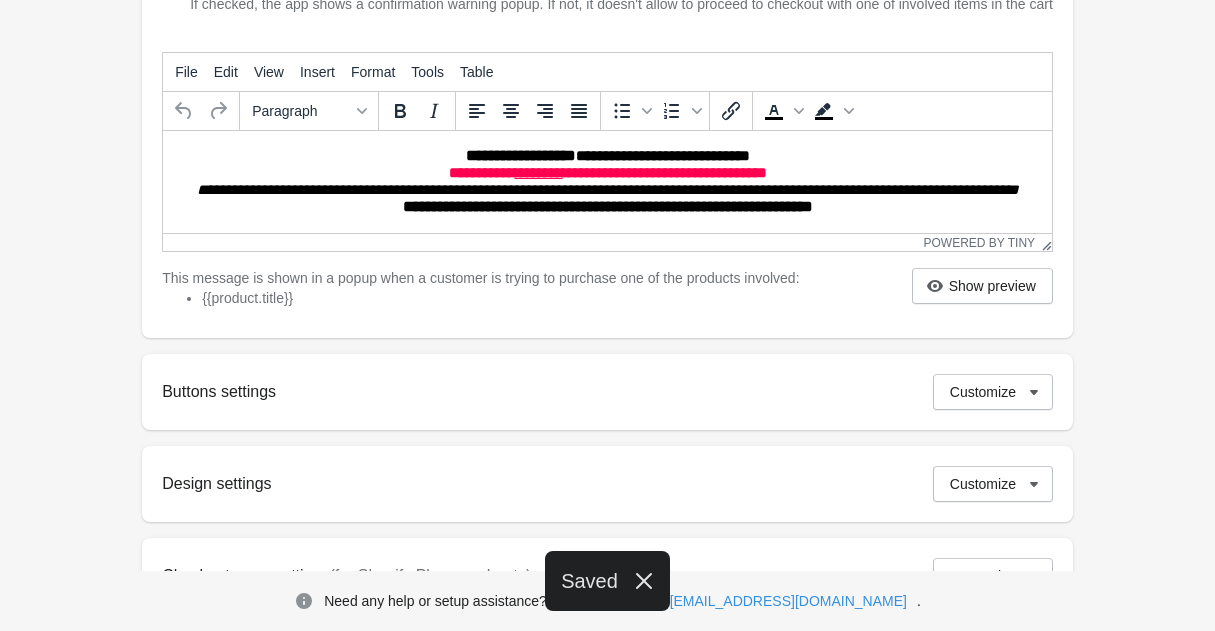 scroll, scrollTop: 421, scrollLeft: 0, axis: vertical 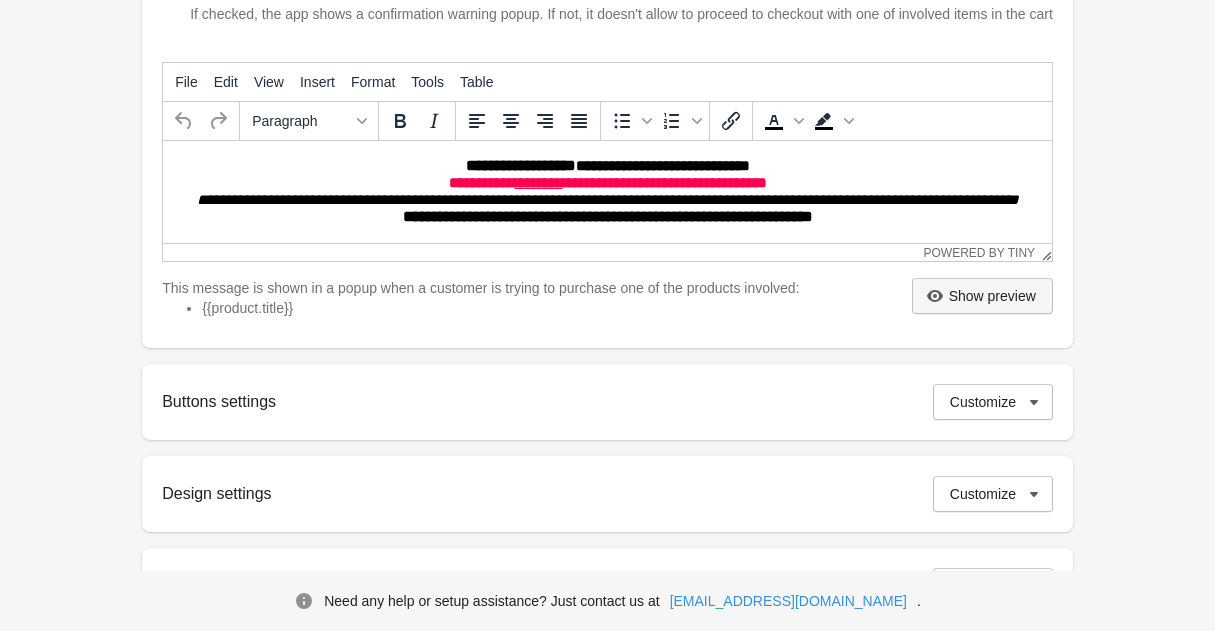 click on "Show preview" at bounding box center [992, 296] 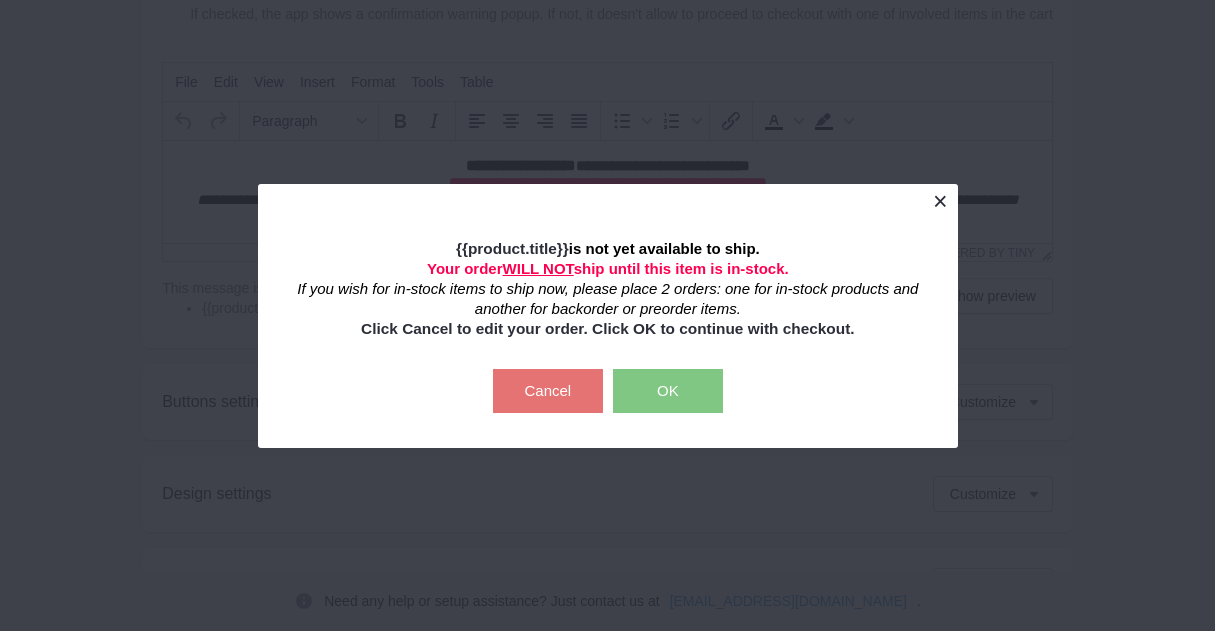 click at bounding box center [940, 201] 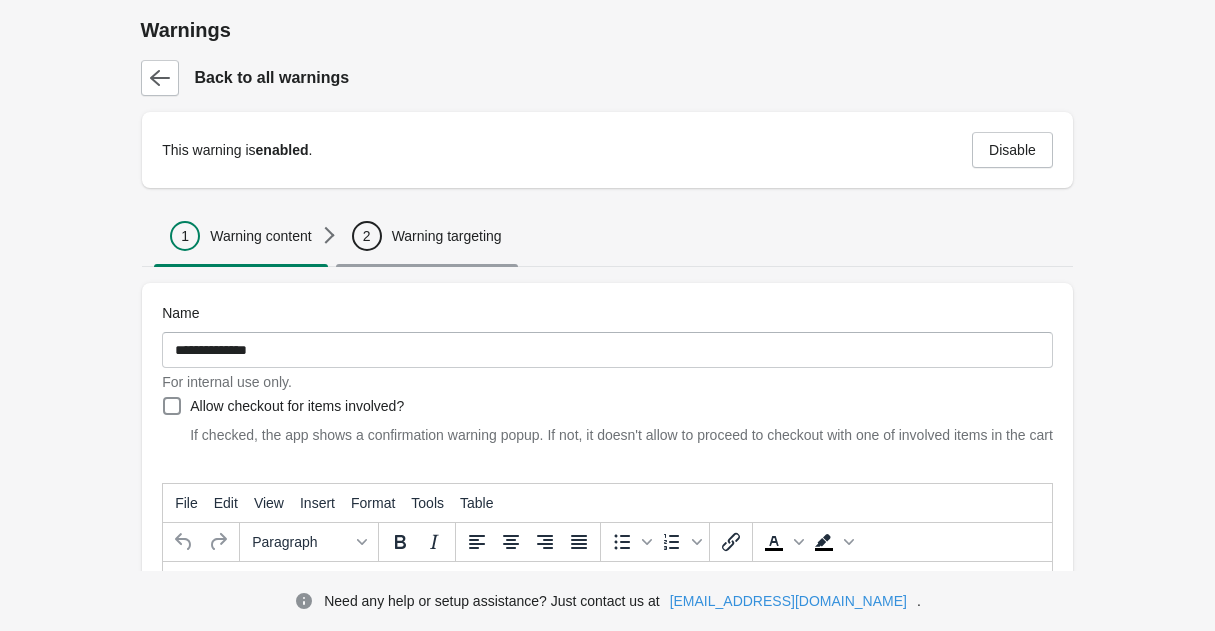 scroll, scrollTop: 0, scrollLeft: 0, axis: both 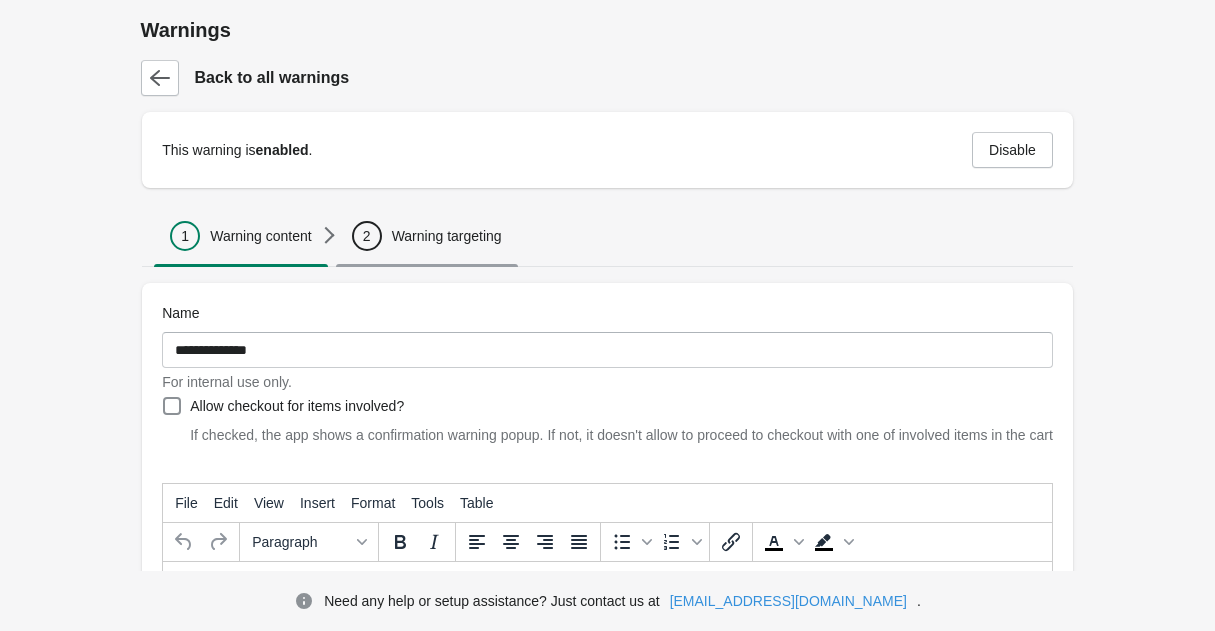 click on "Warning targeting" at bounding box center (447, 236) 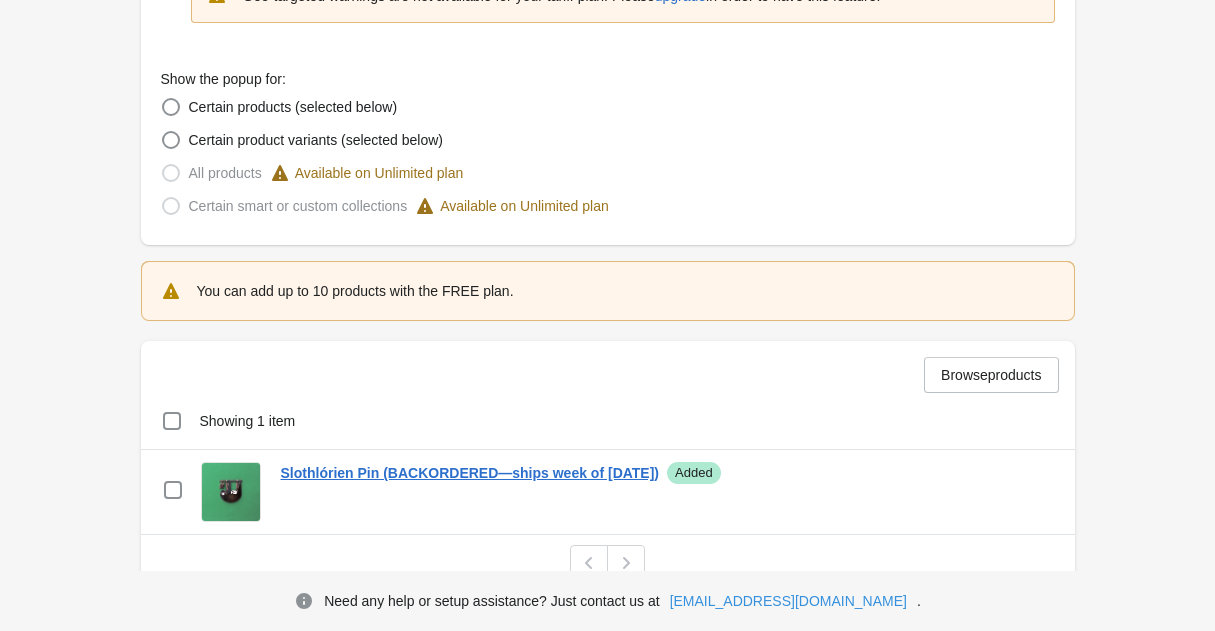 scroll, scrollTop: 640, scrollLeft: 0, axis: vertical 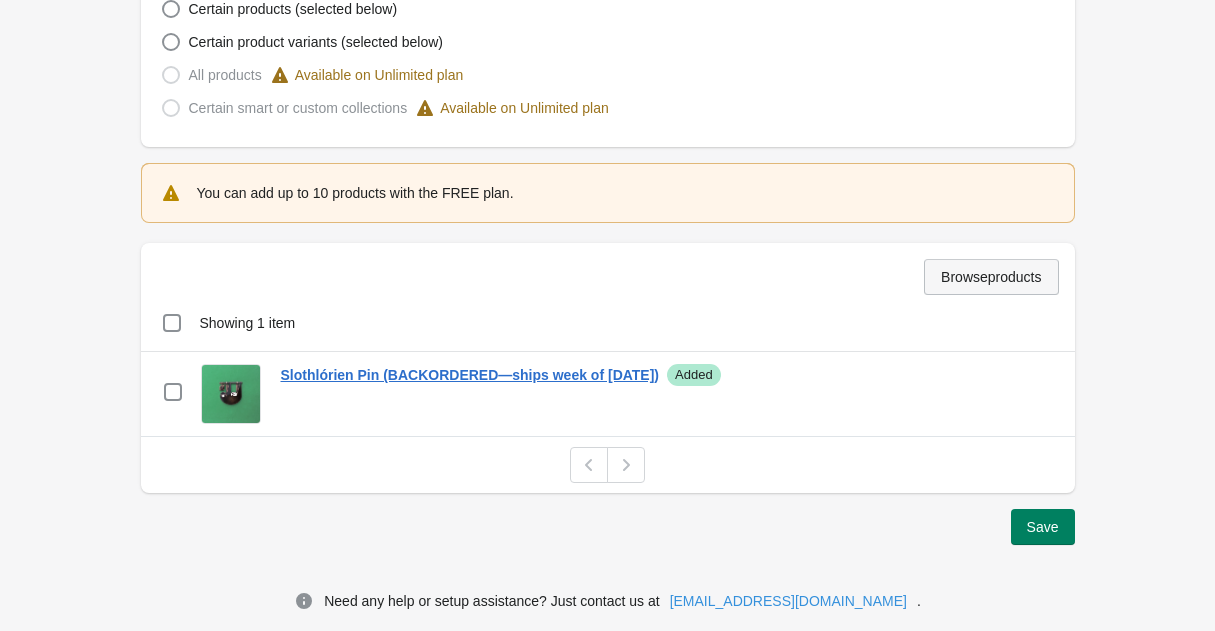 click on "Browse  products" at bounding box center [991, 277] 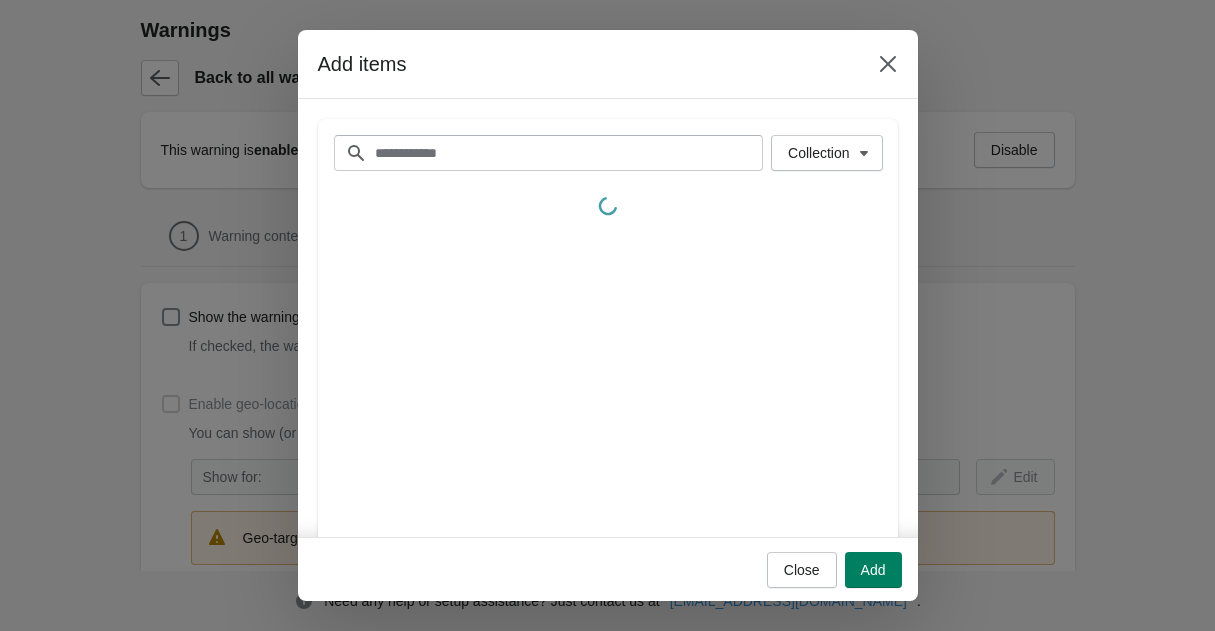 scroll, scrollTop: 0, scrollLeft: 0, axis: both 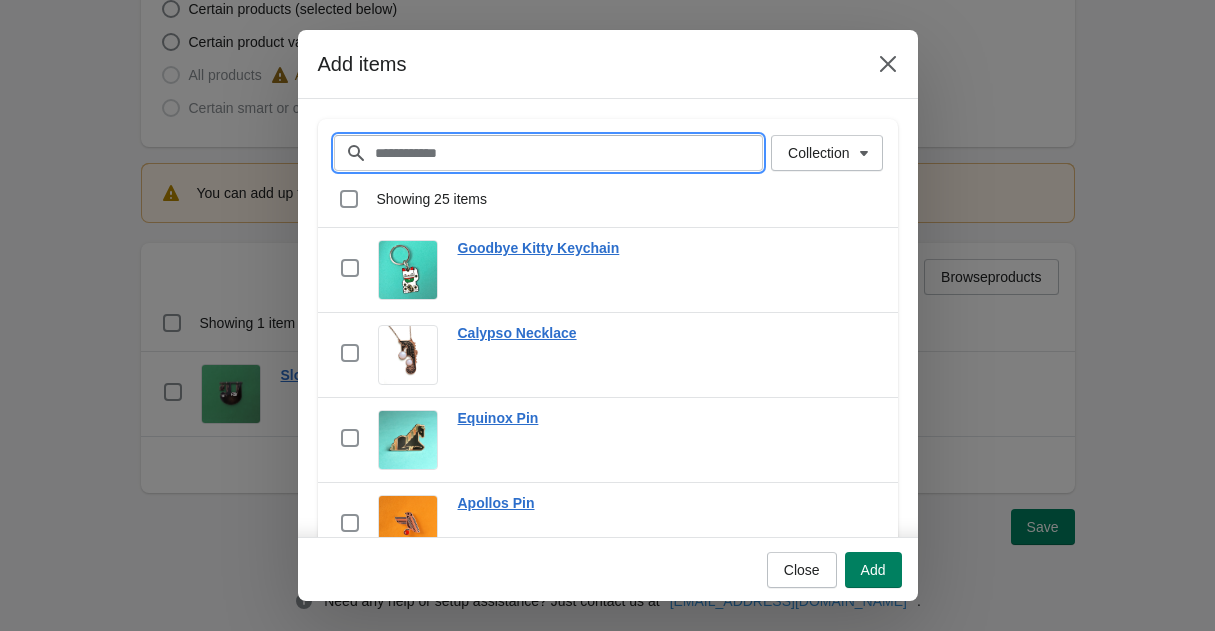 click on "Filter items" at bounding box center [569, 153] 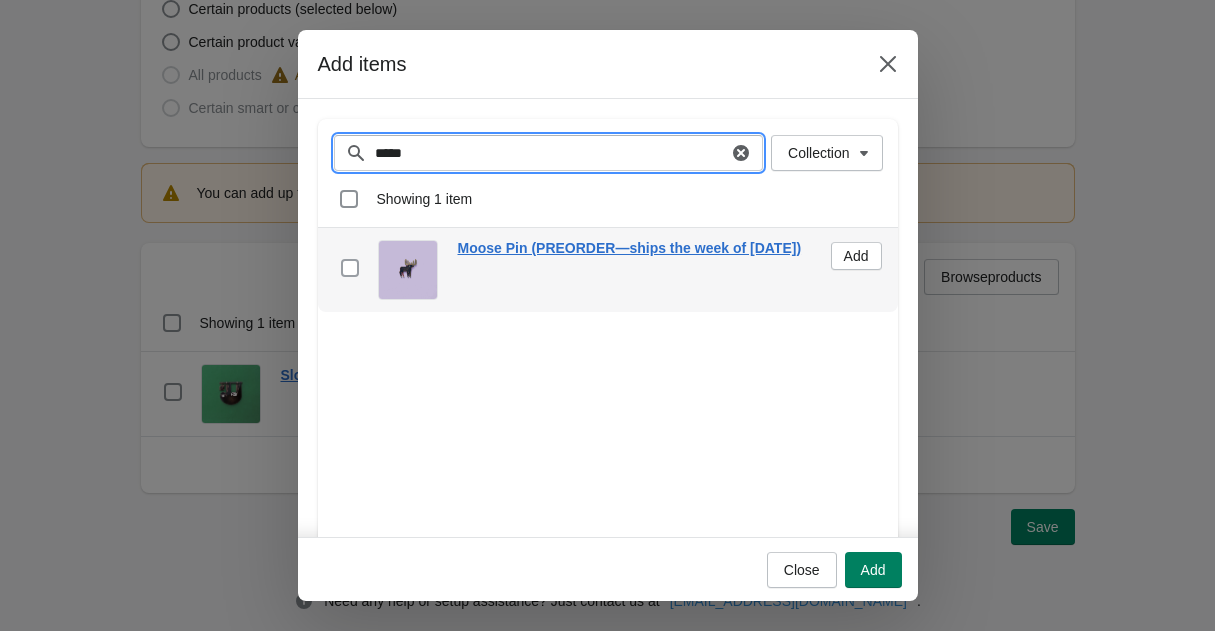 click at bounding box center [350, 268] 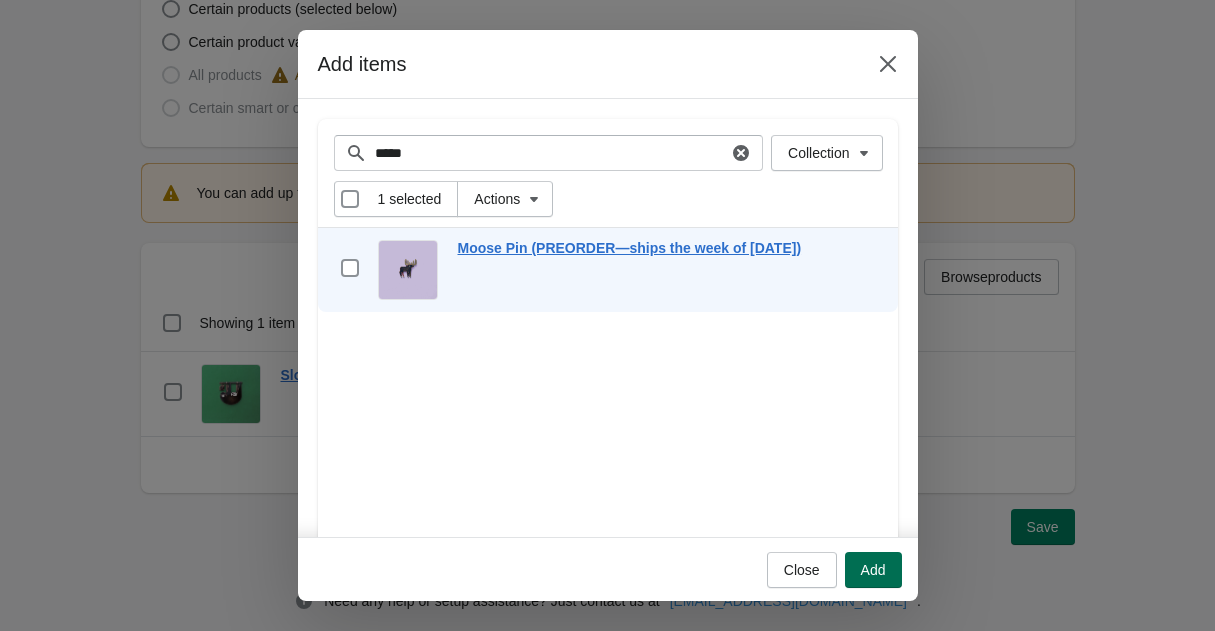 click on "Add" at bounding box center [873, 570] 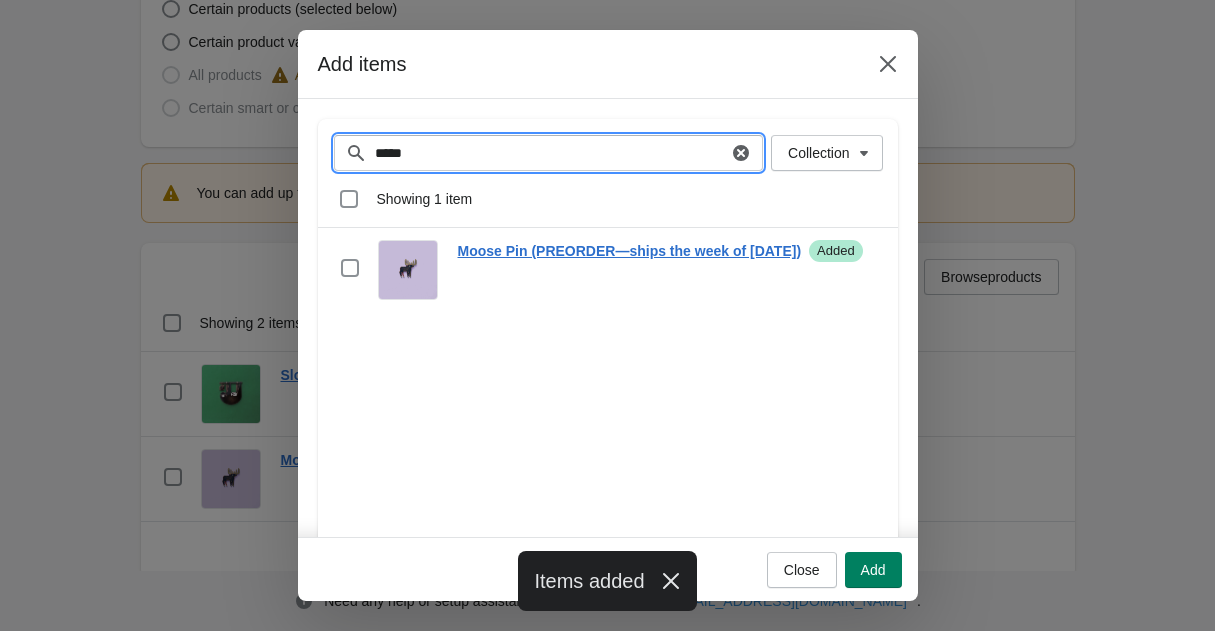 click on "*****" at bounding box center [551, 153] 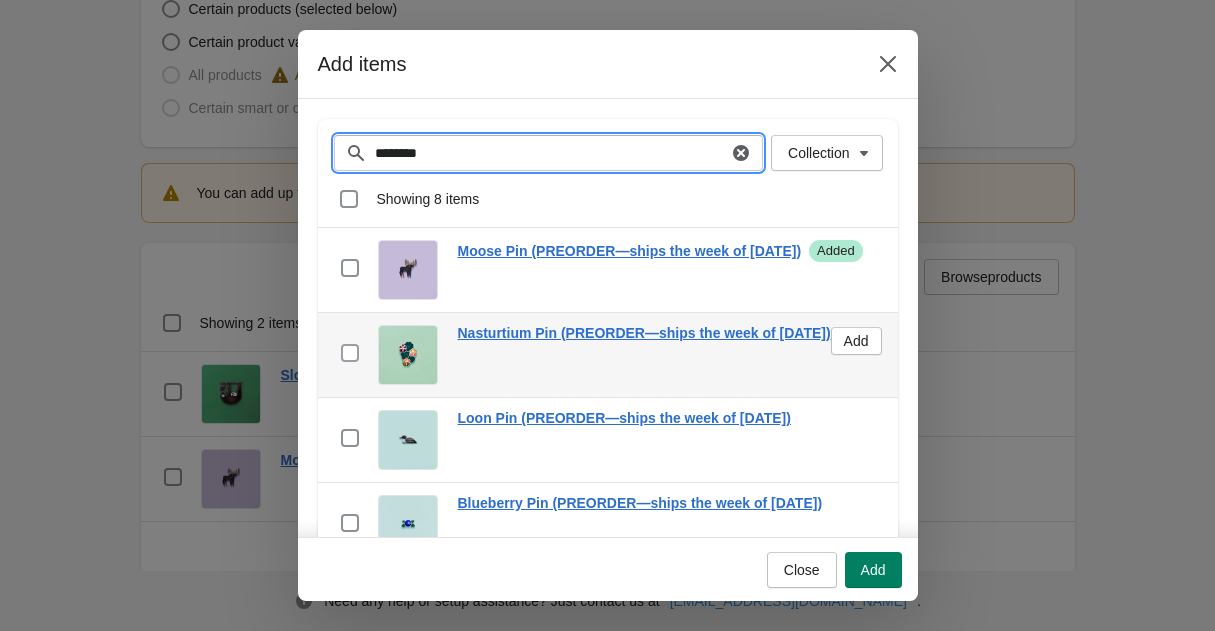 type on "********" 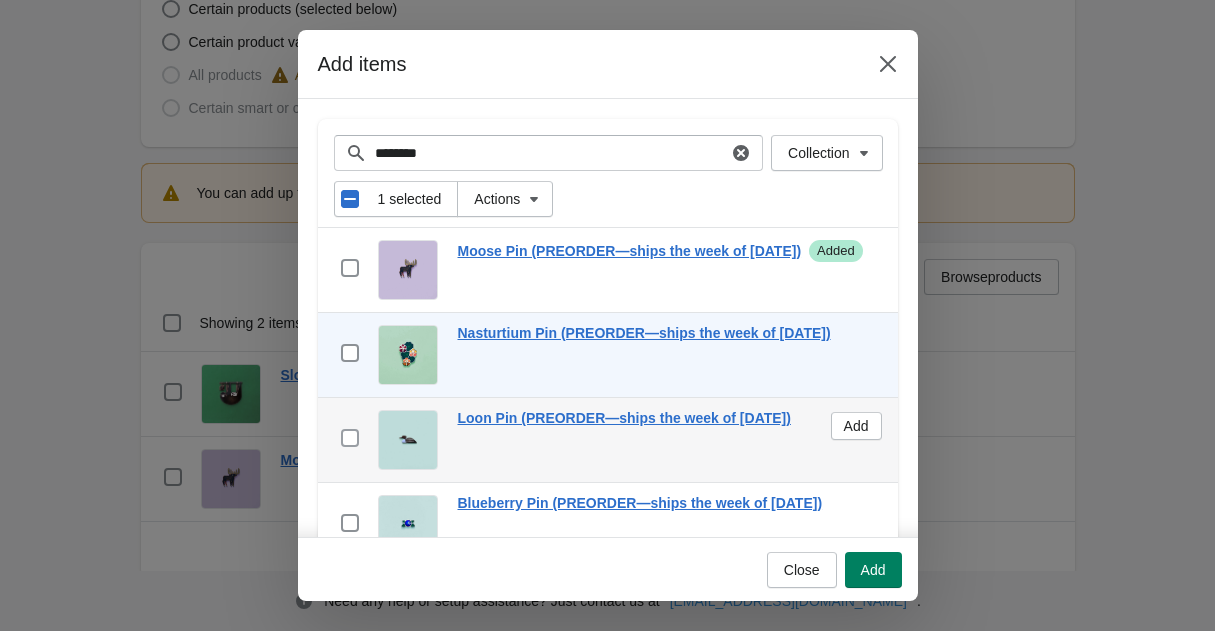 click at bounding box center (350, 438) 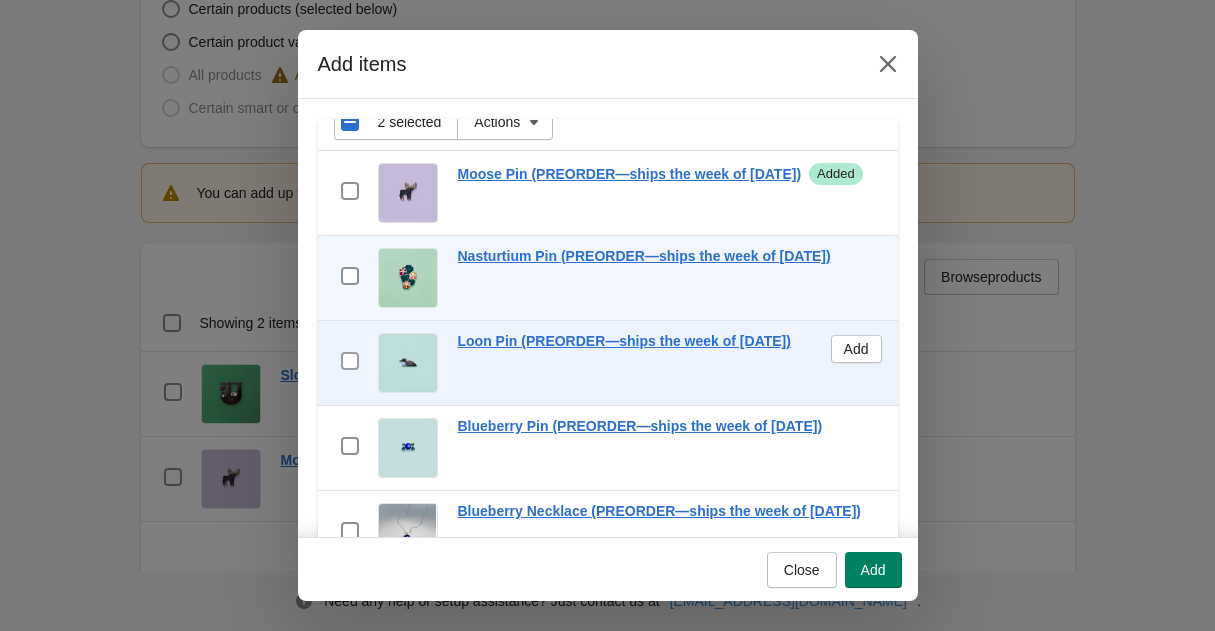 scroll, scrollTop: 83, scrollLeft: 0, axis: vertical 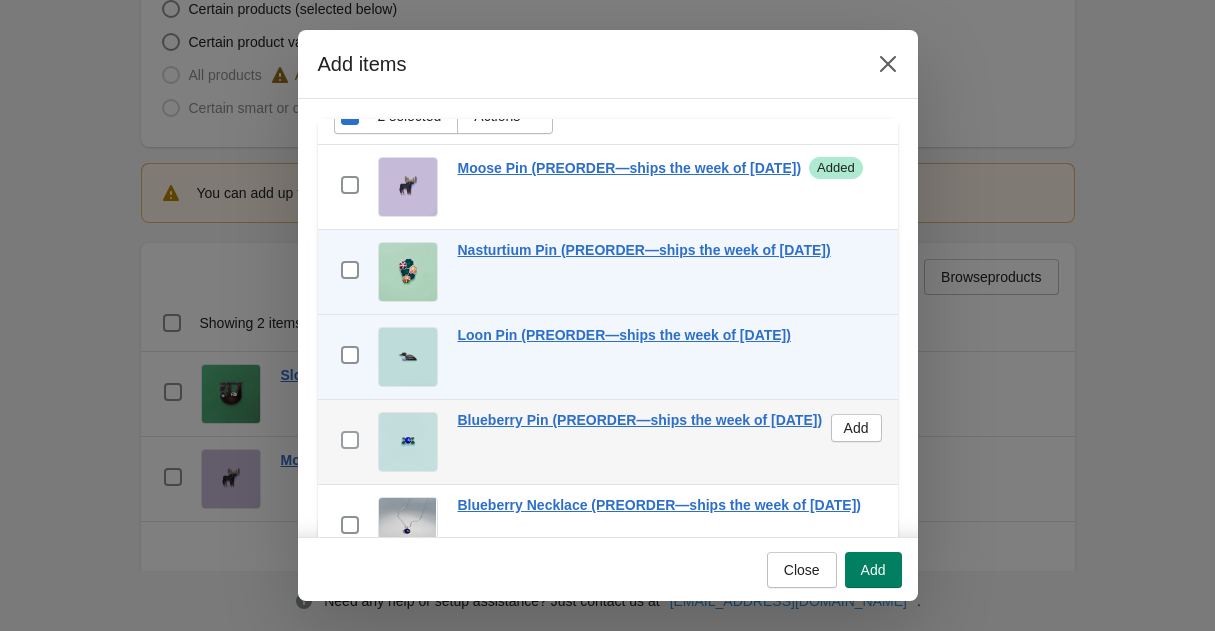 click at bounding box center [350, 440] 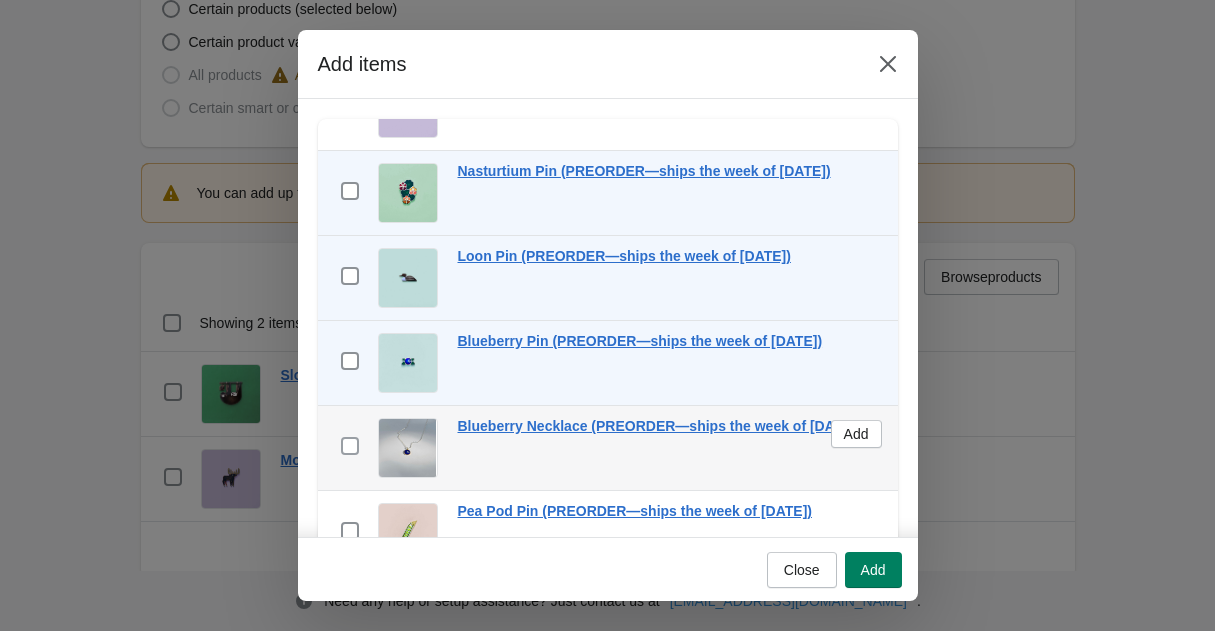 click at bounding box center [350, 446] 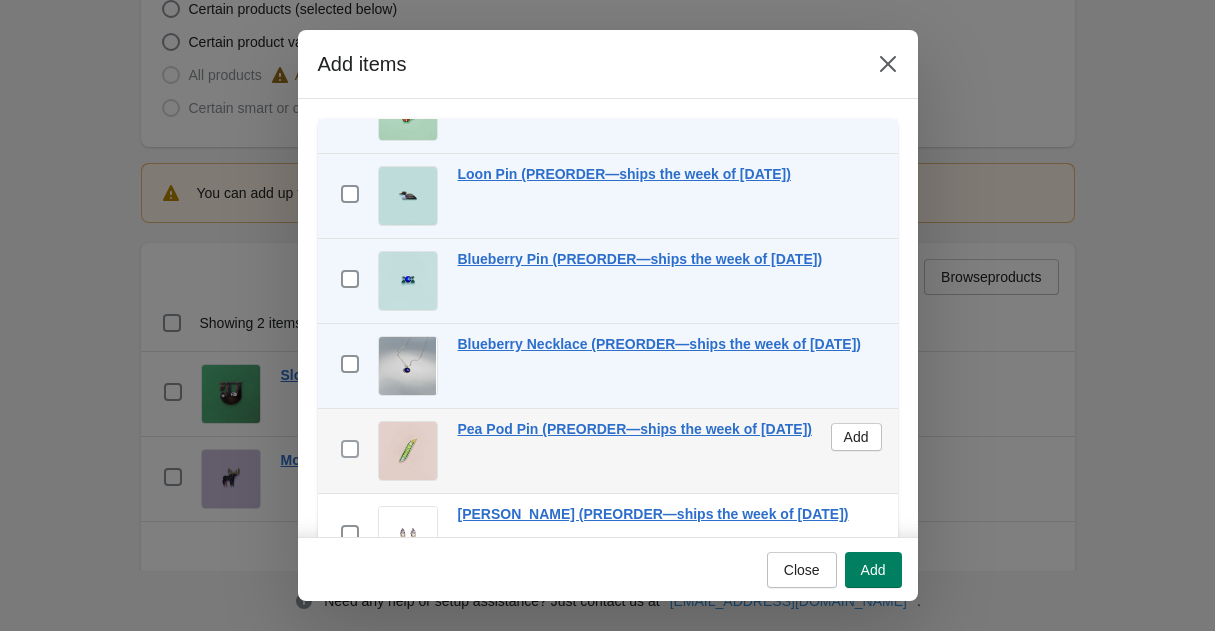 click at bounding box center (350, 449) 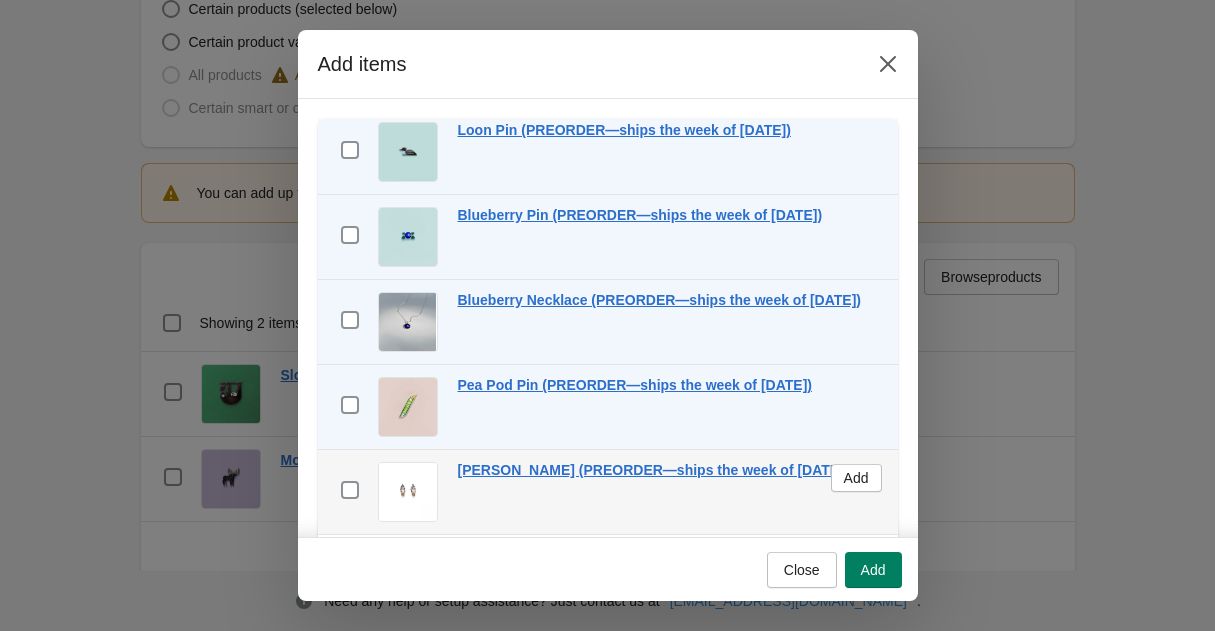 scroll, scrollTop: 288, scrollLeft: 0, axis: vertical 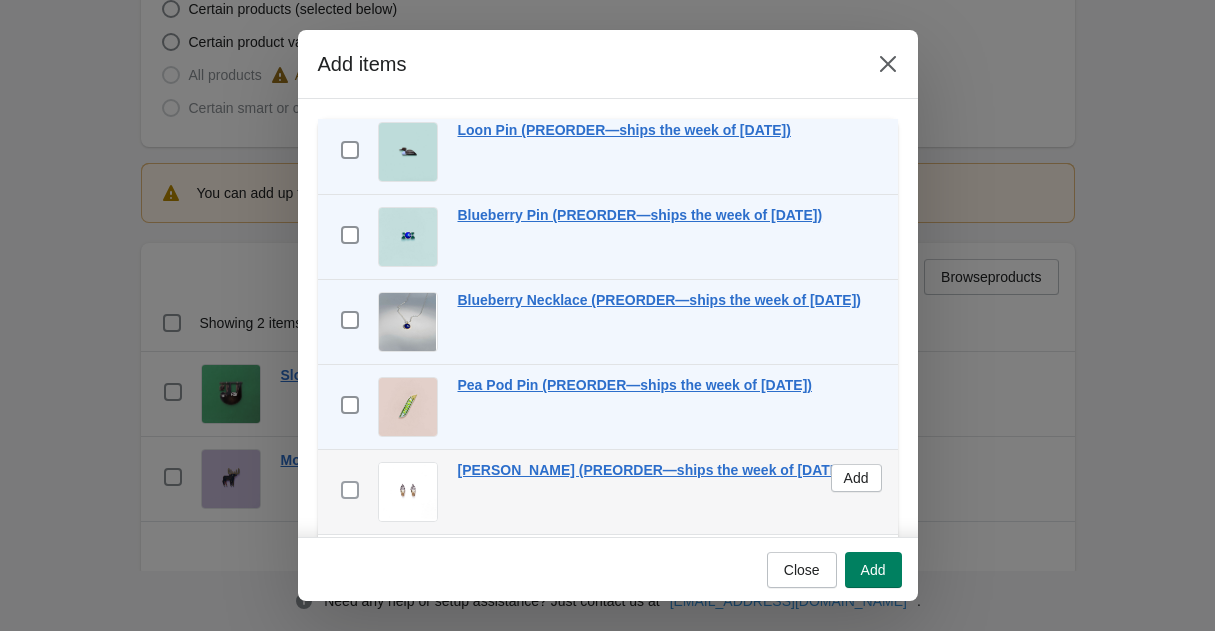 click at bounding box center (350, 490) 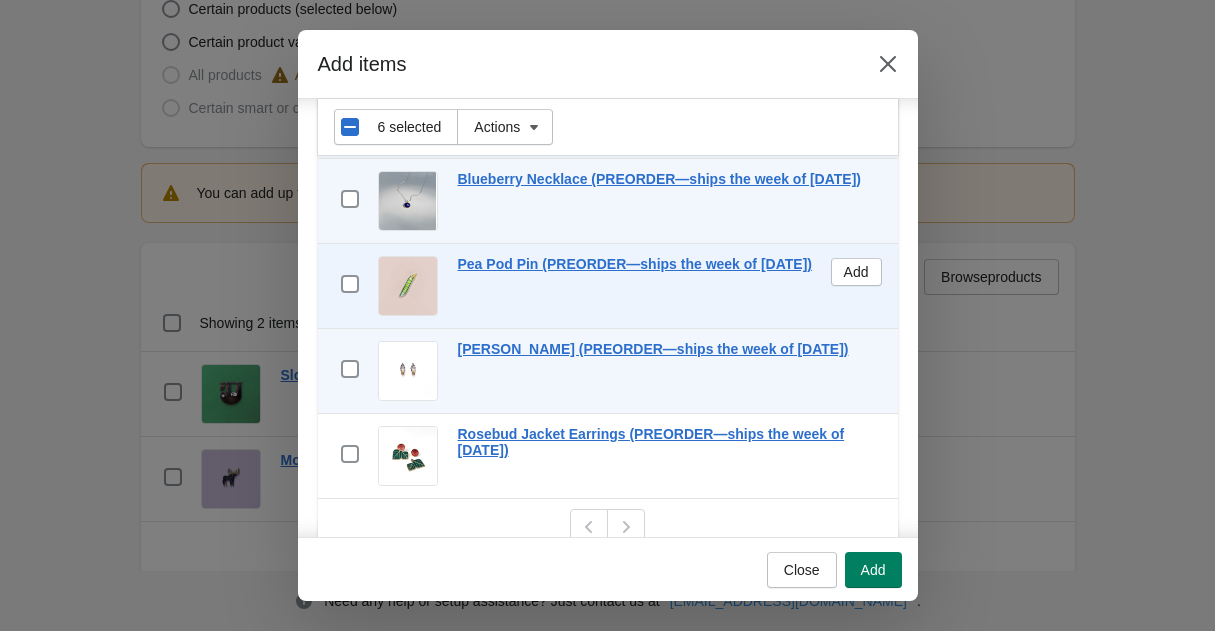 scroll, scrollTop: 126, scrollLeft: 0, axis: vertical 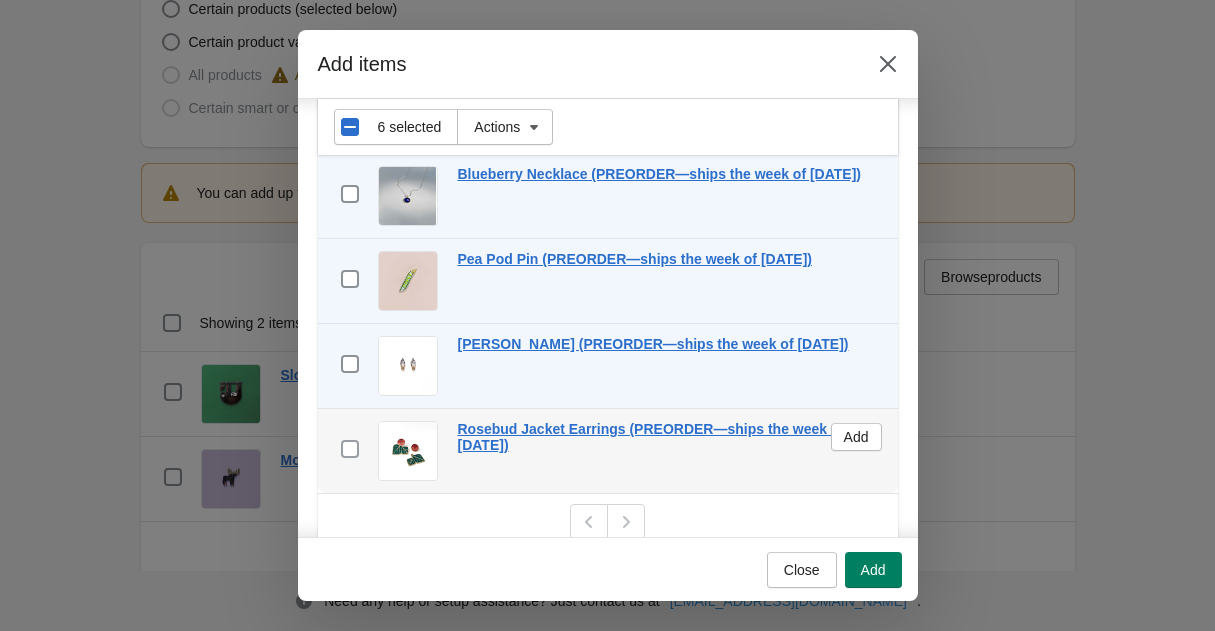 click at bounding box center [350, 449] 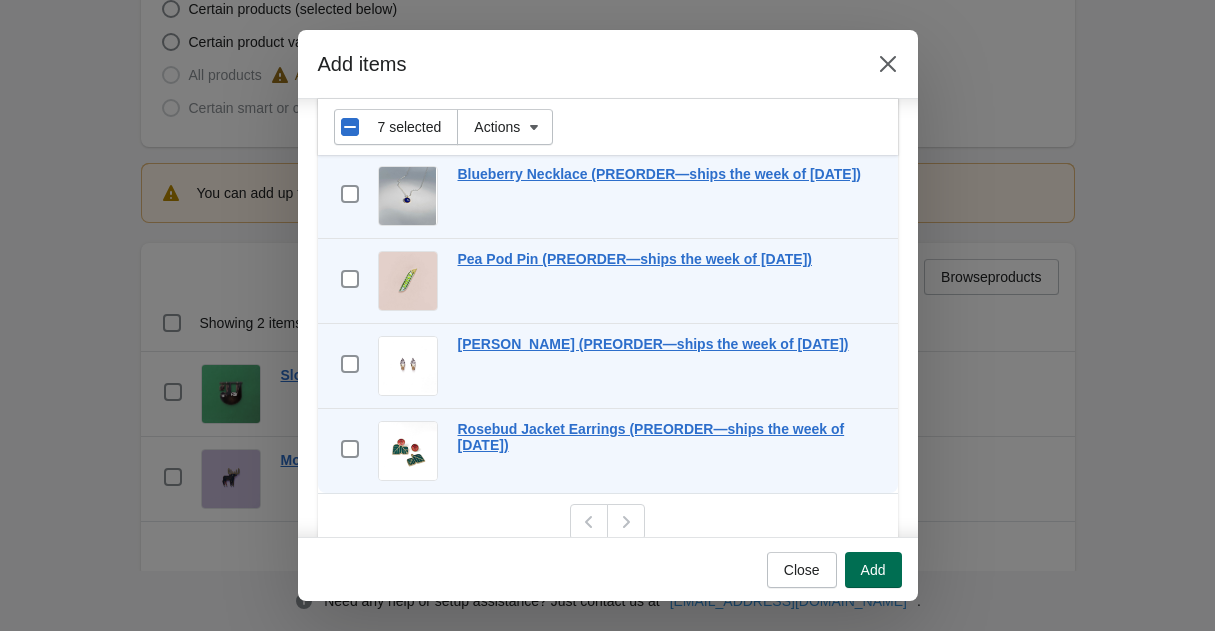click on "Add" at bounding box center [873, 570] 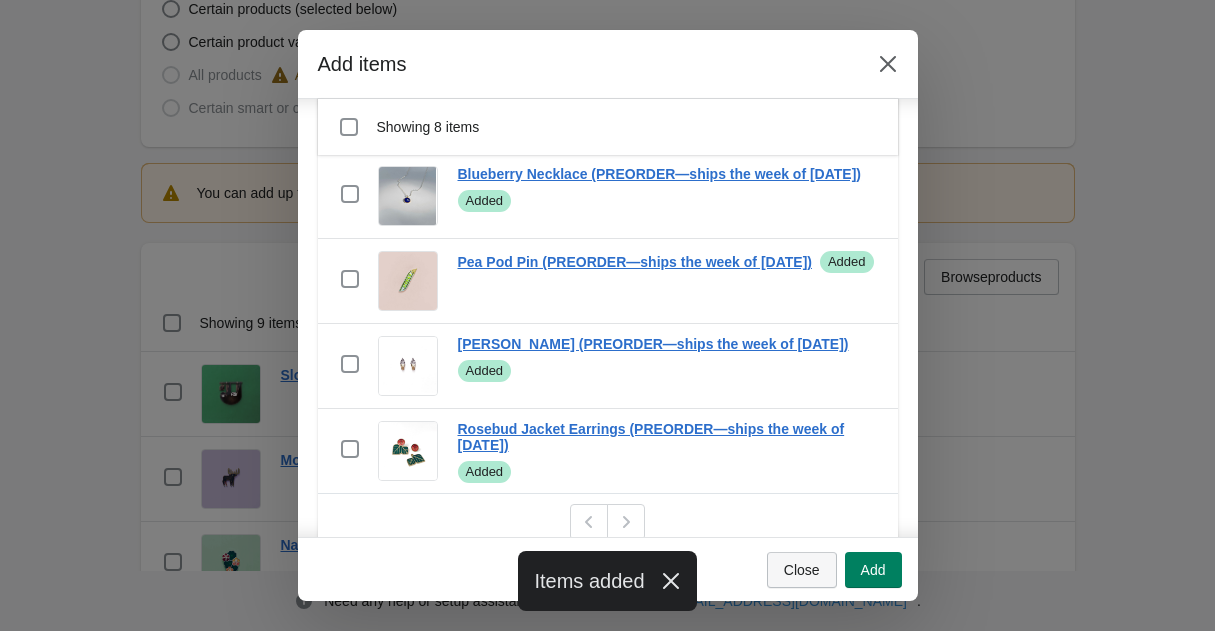 click on "Close" at bounding box center (802, 570) 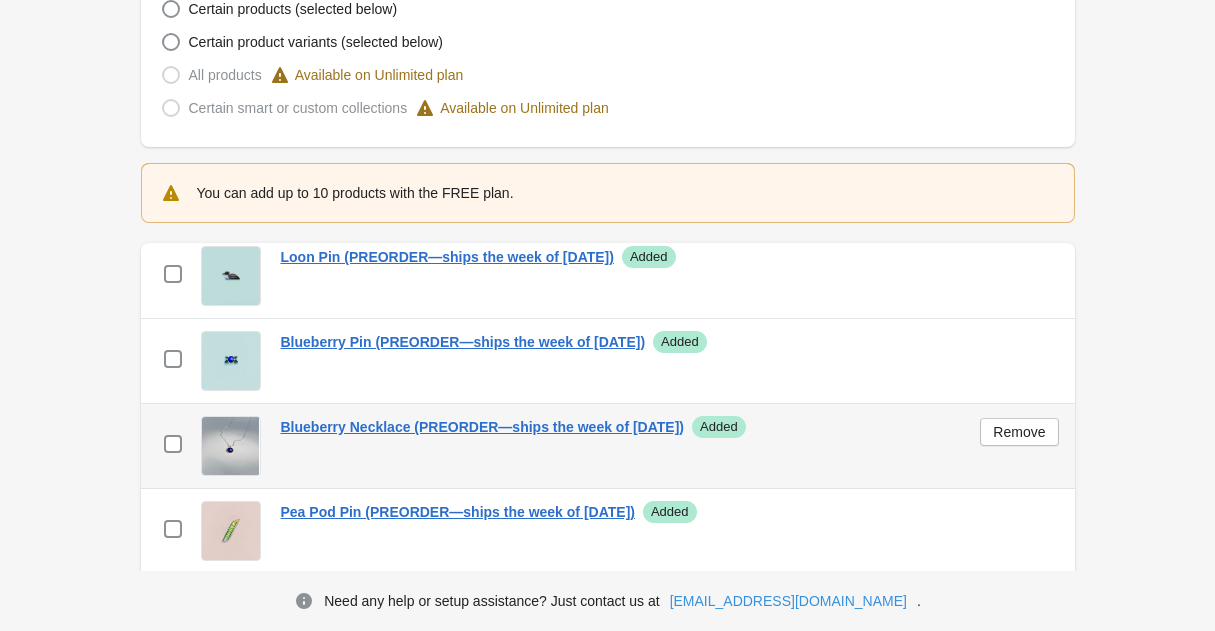 scroll, scrollTop: 373, scrollLeft: 0, axis: vertical 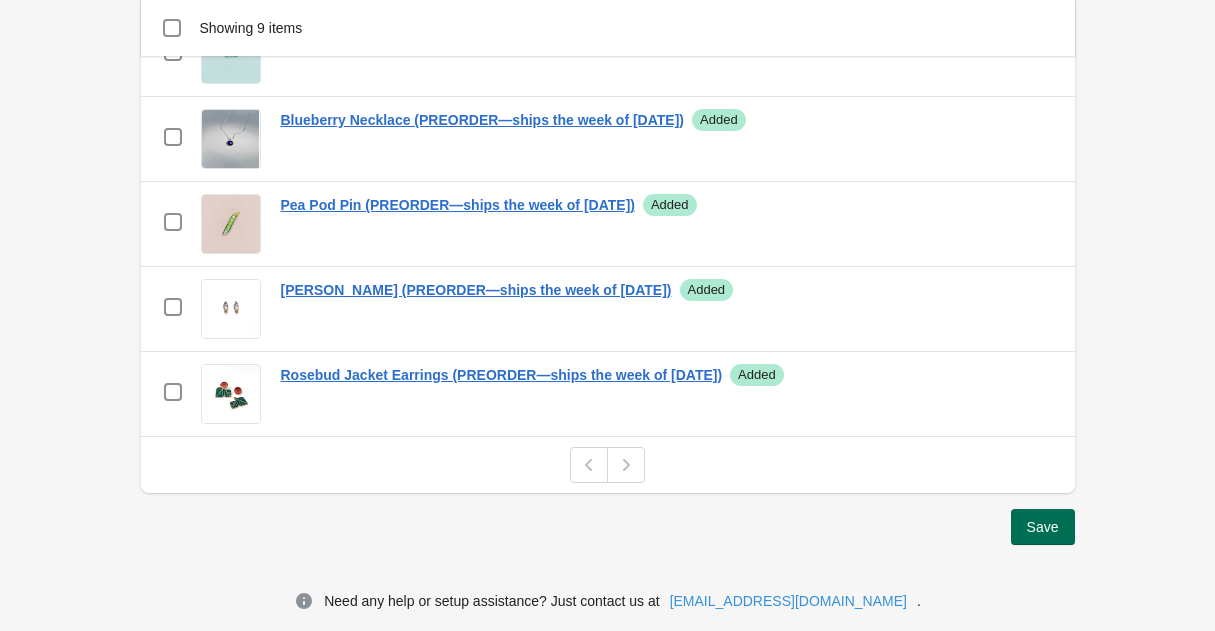 click on "Save" at bounding box center [1043, 527] 